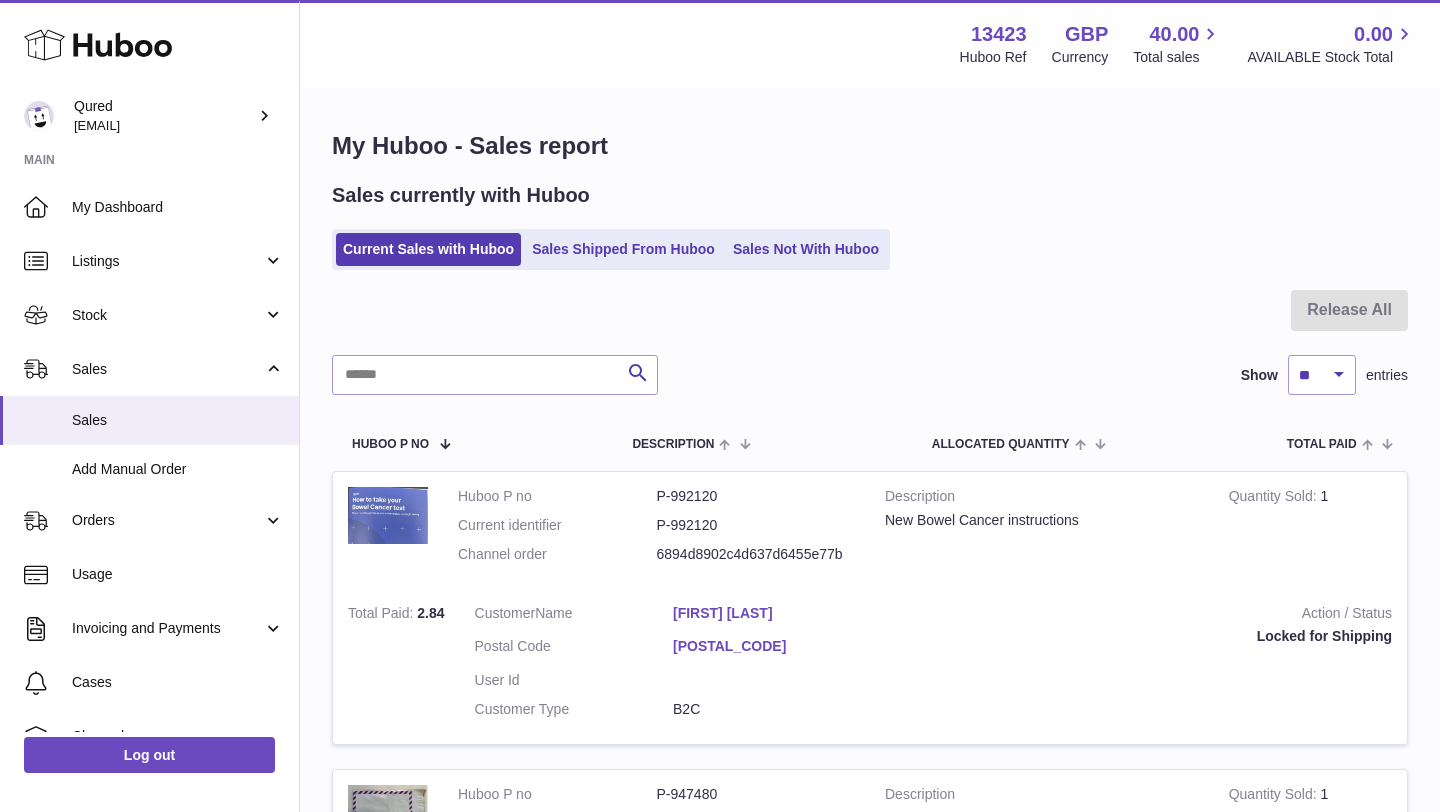 scroll, scrollTop: 1806, scrollLeft: 0, axis: vertical 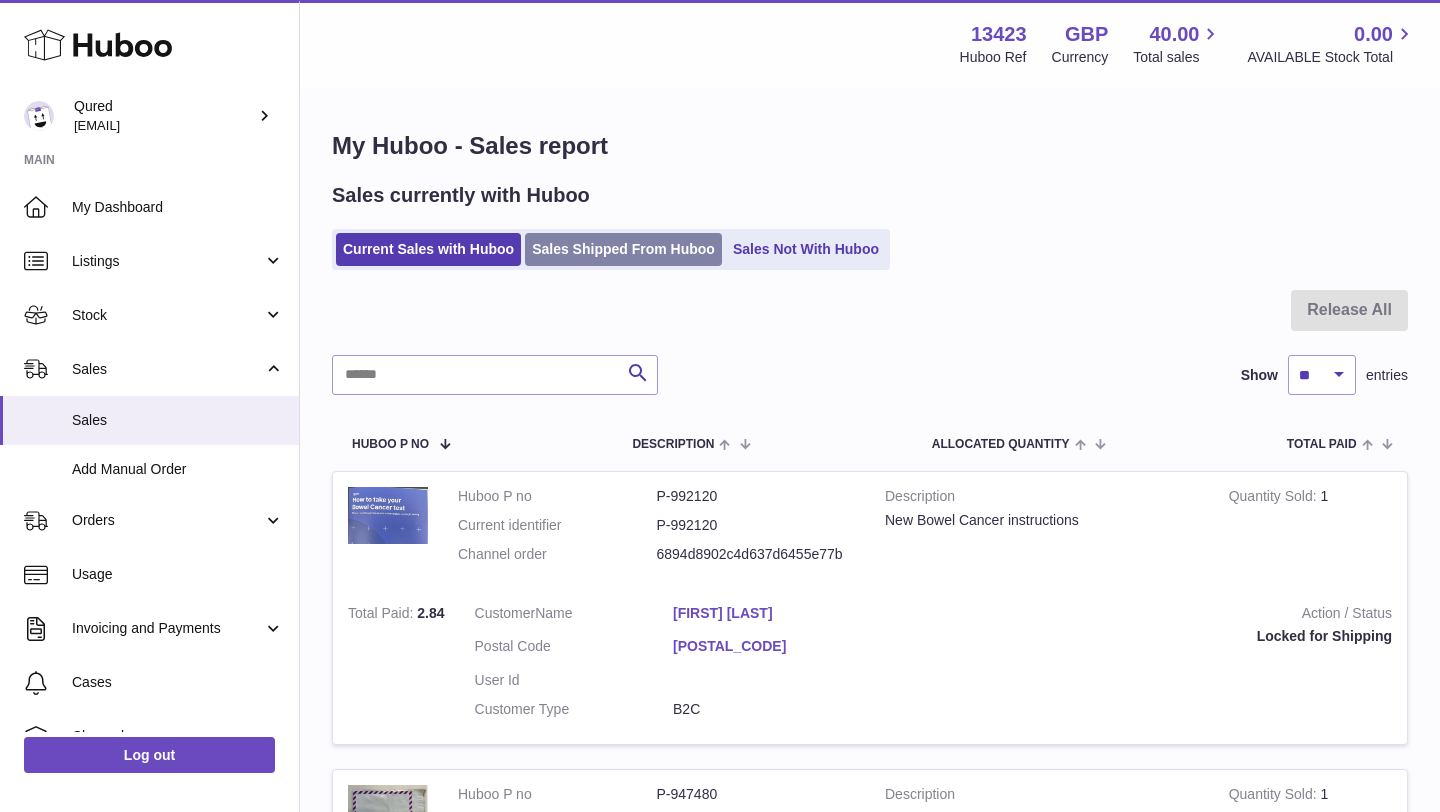 click on "Sales Shipped From Huboo" at bounding box center (623, 249) 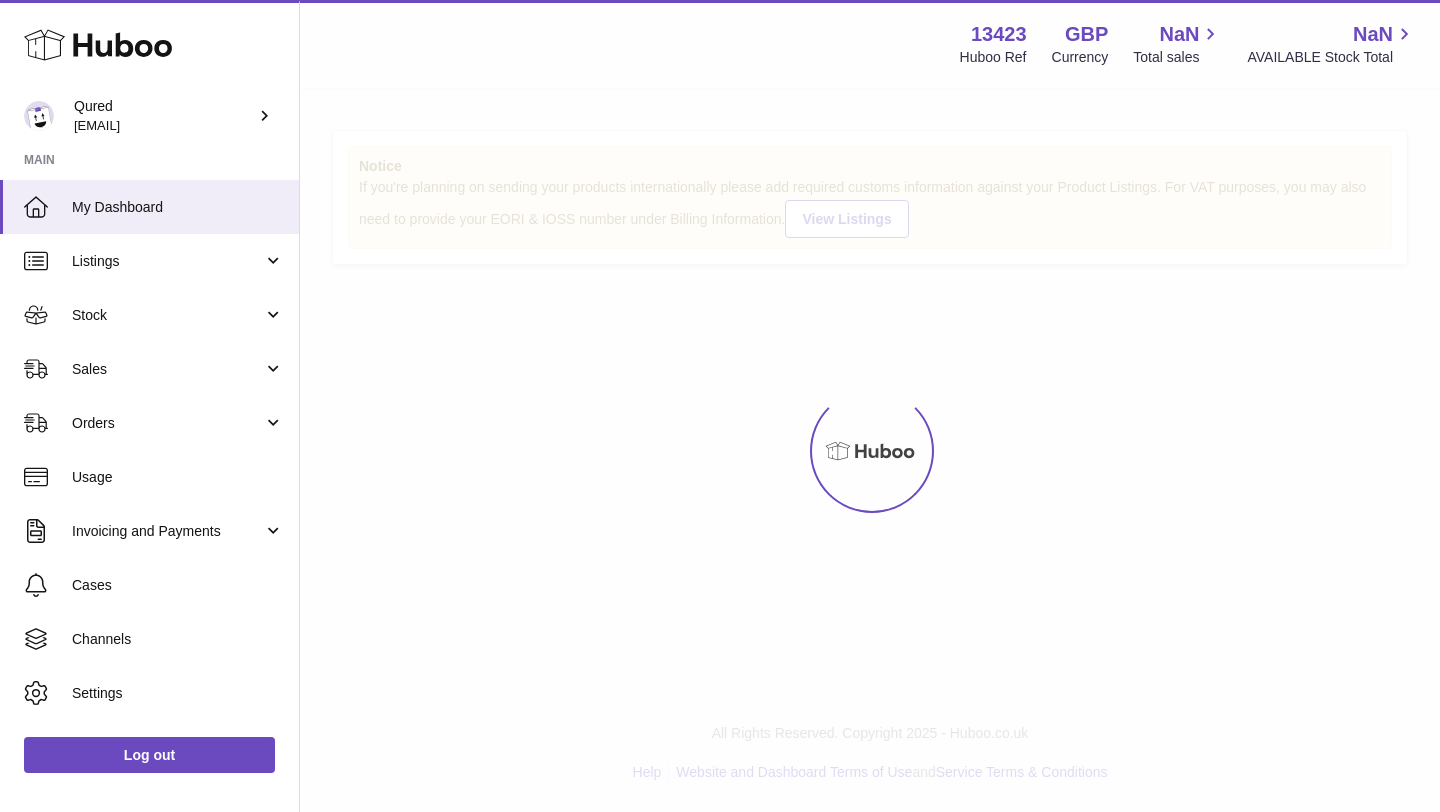 scroll, scrollTop: 0, scrollLeft: 0, axis: both 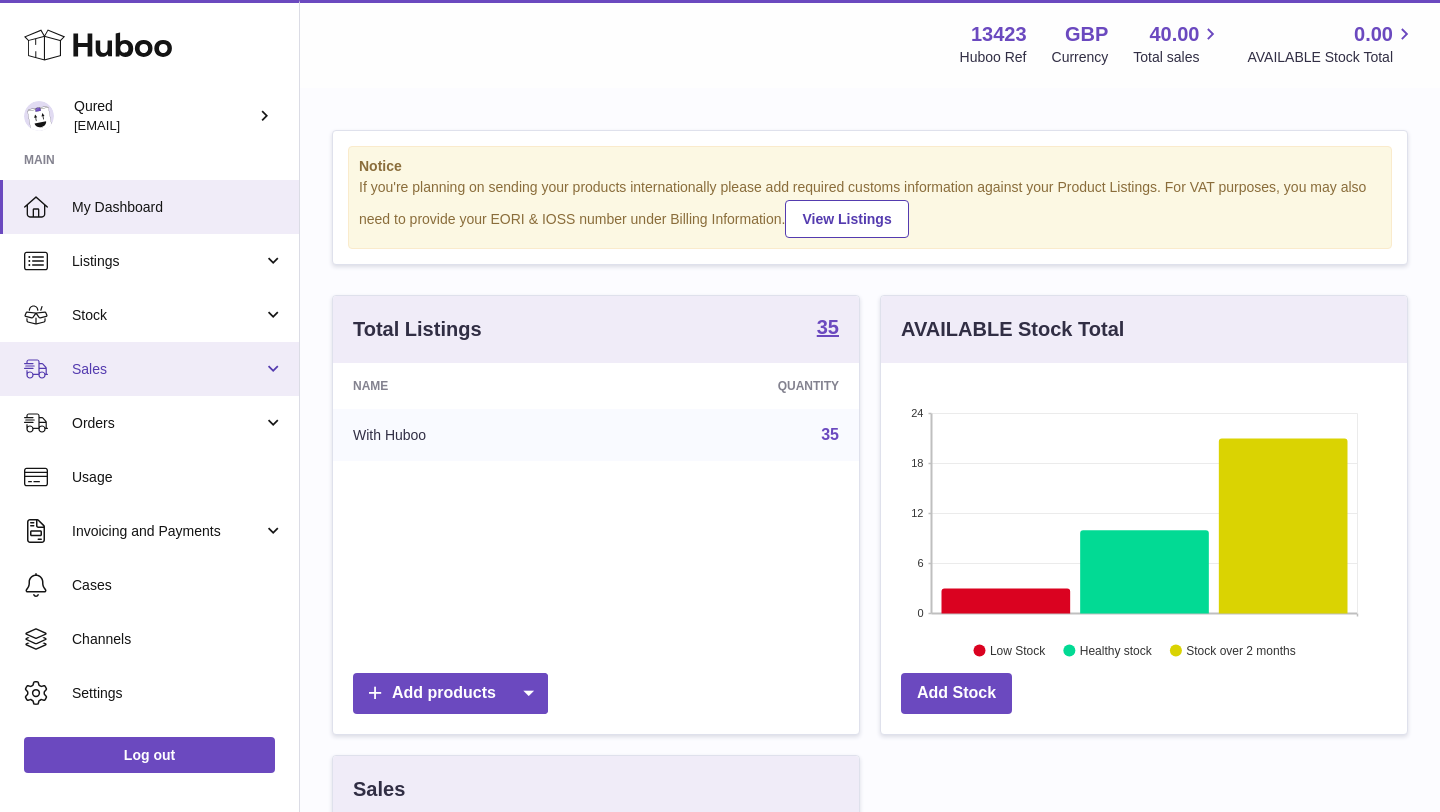 click on "Sales" at bounding box center (167, 369) 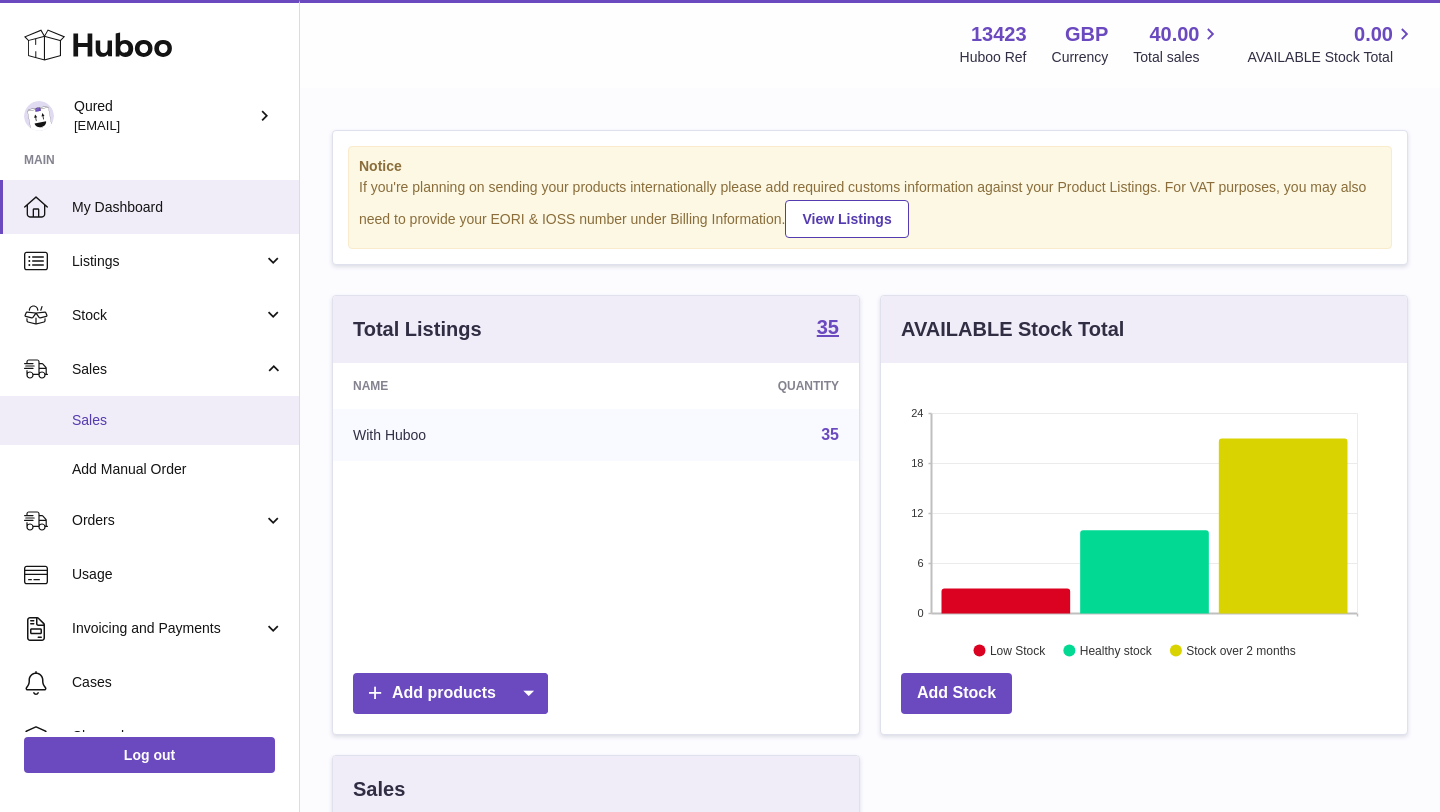 click on "Sales" at bounding box center [178, 420] 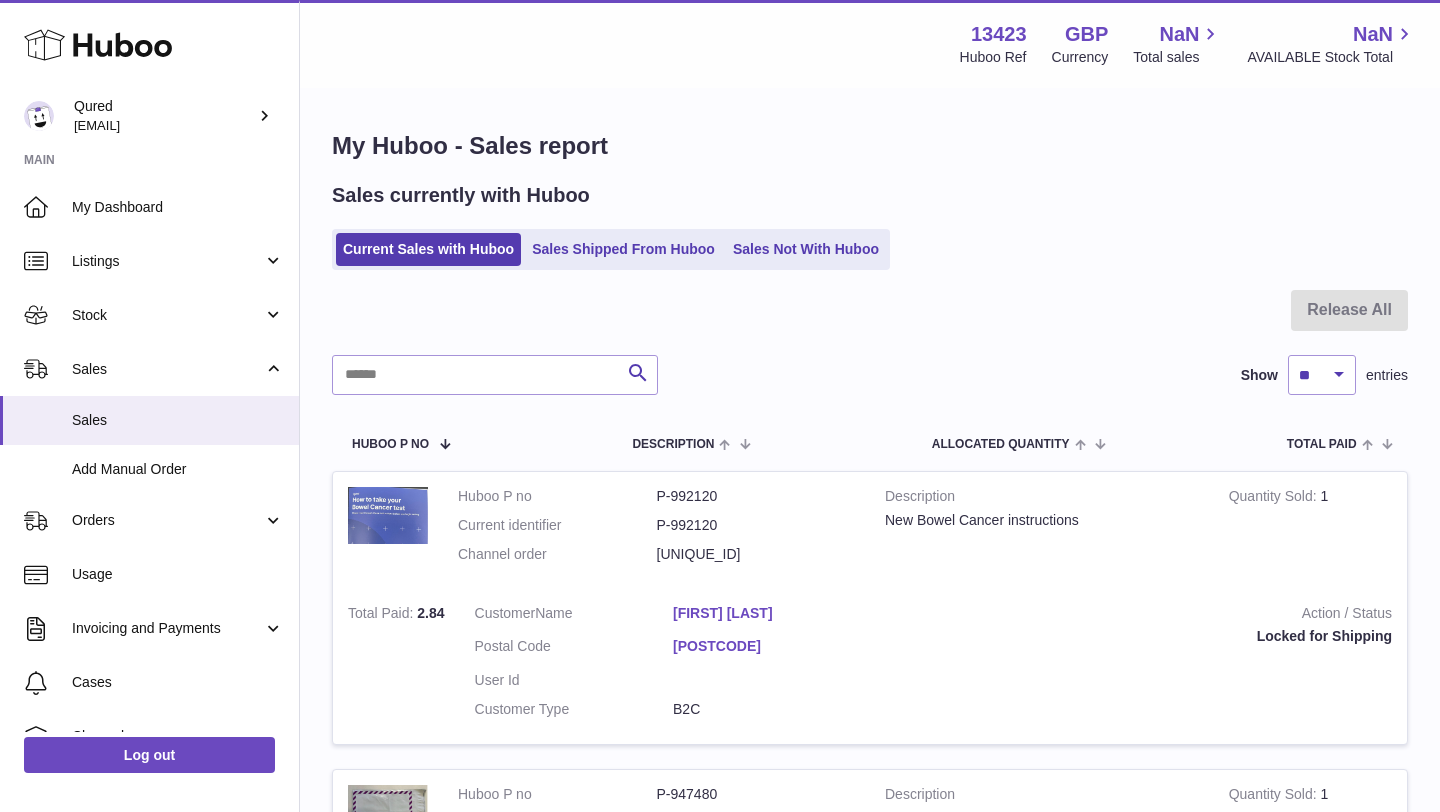 scroll, scrollTop: 0, scrollLeft: 0, axis: both 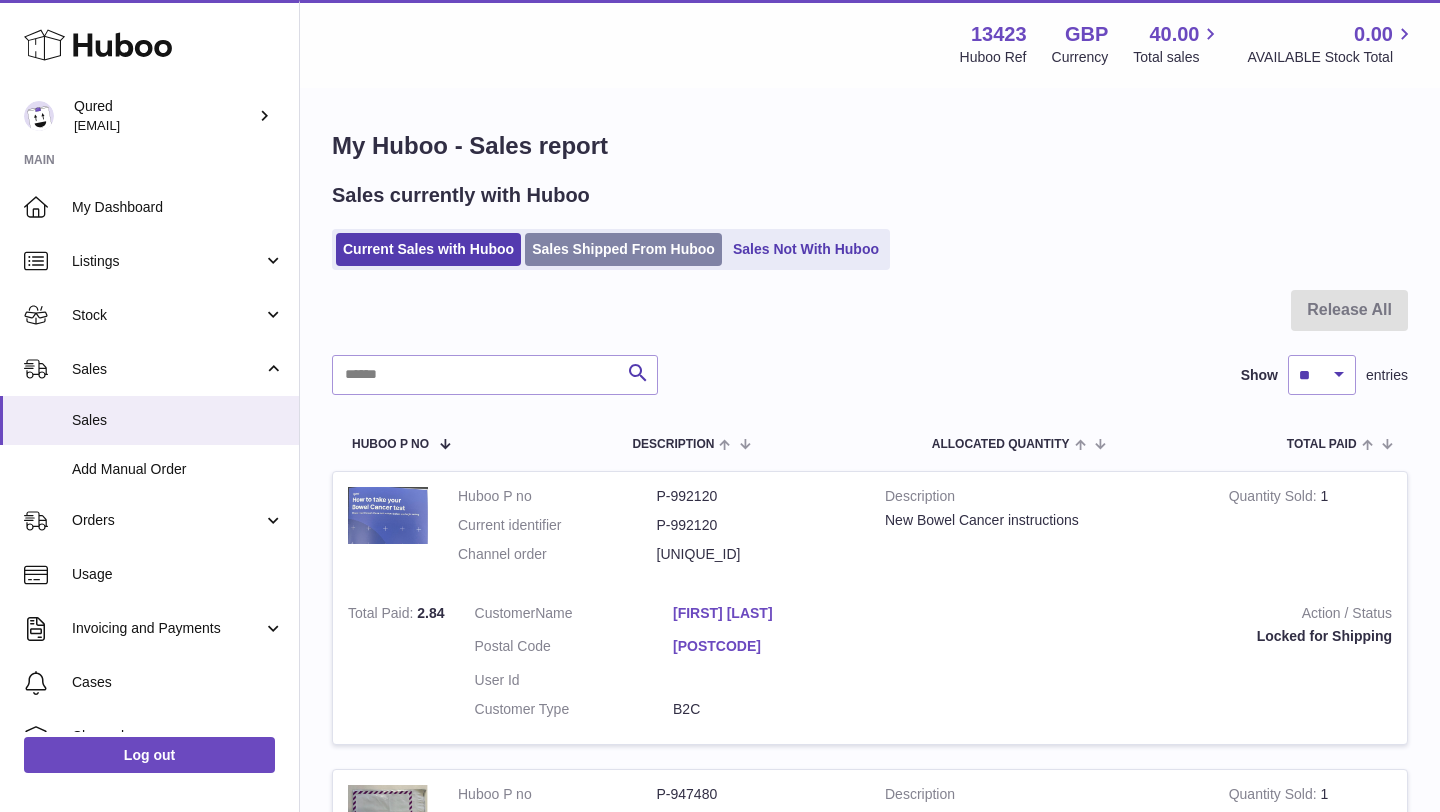 click on "Sales Shipped From Huboo" at bounding box center [623, 249] 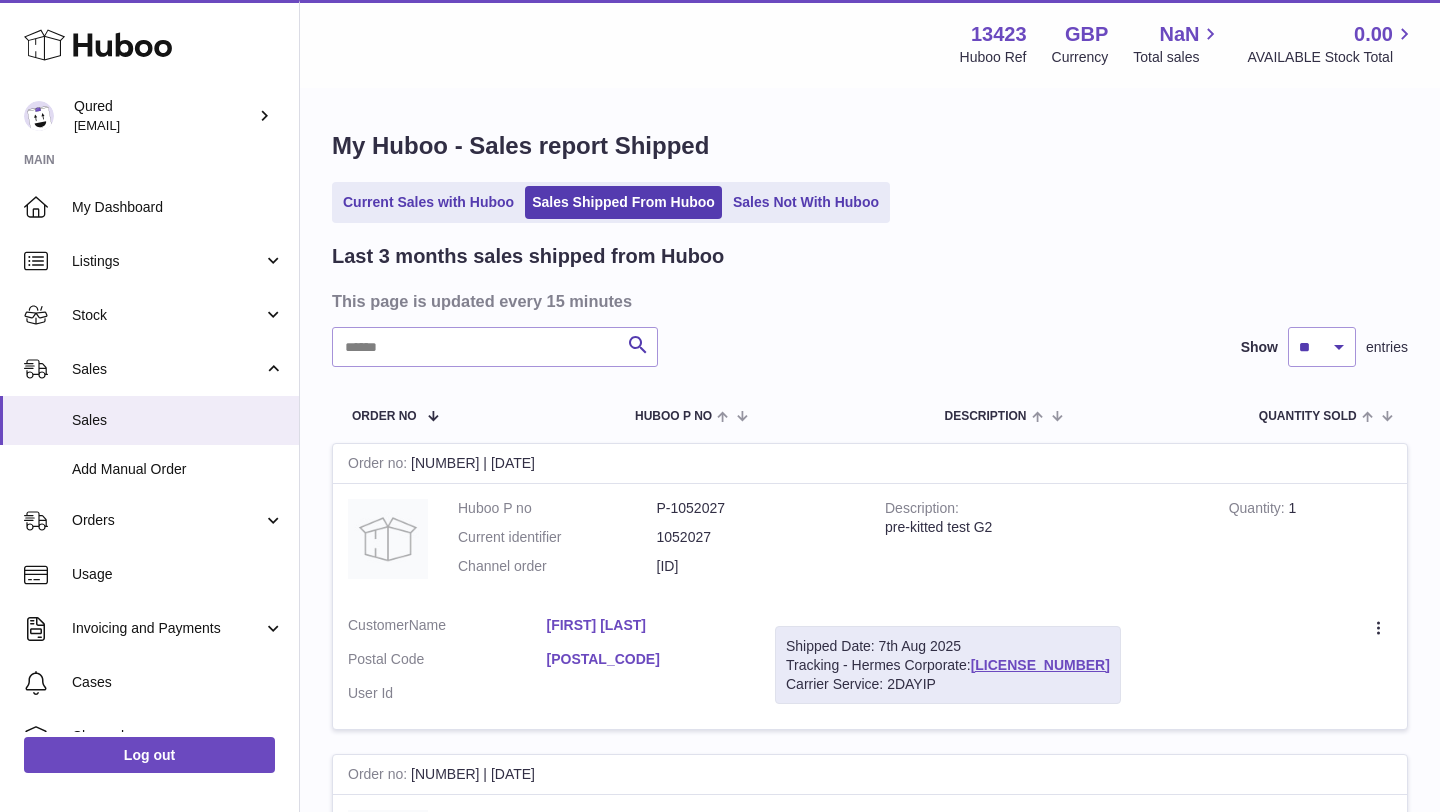 scroll, scrollTop: 0, scrollLeft: 0, axis: both 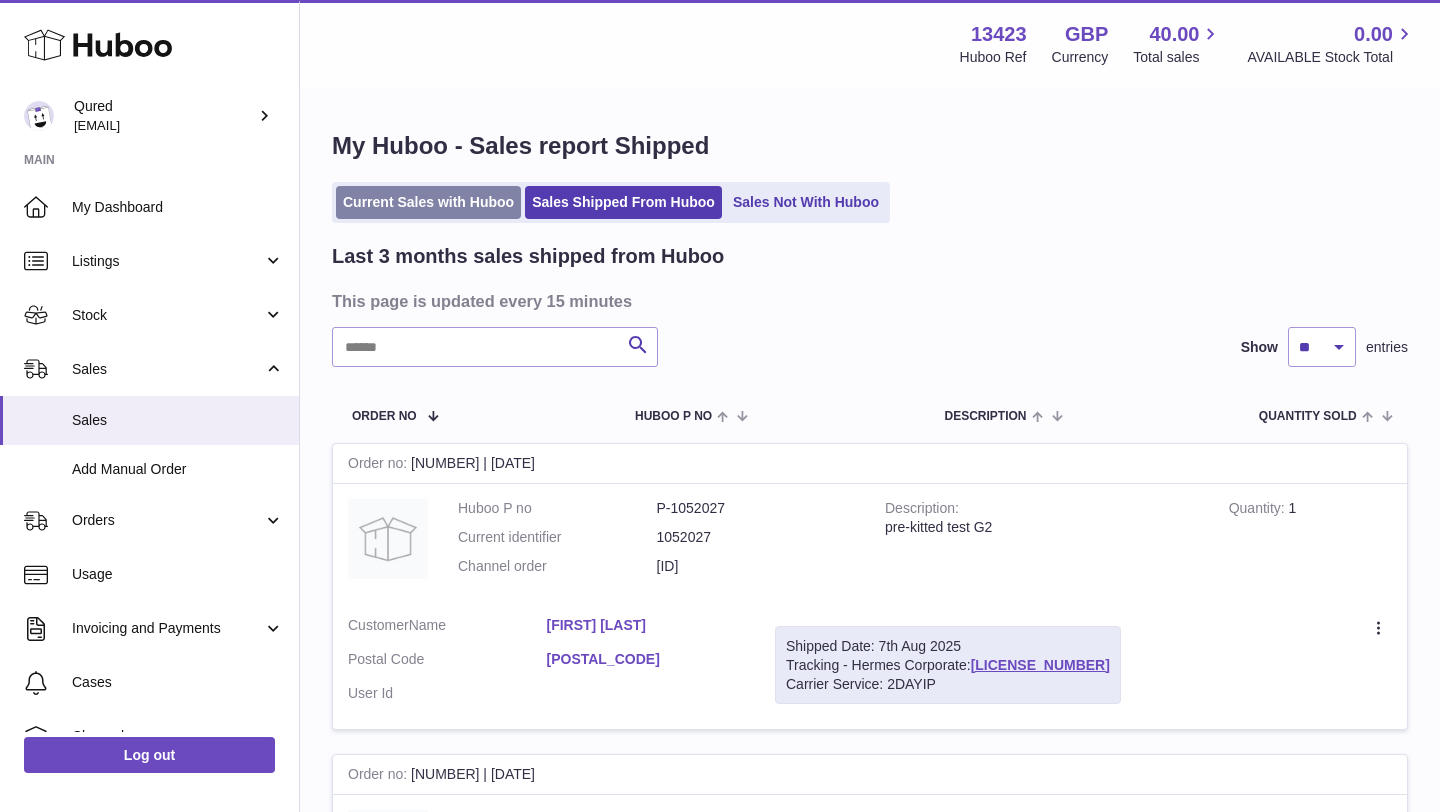 click on "Current Sales with Huboo" at bounding box center [428, 202] 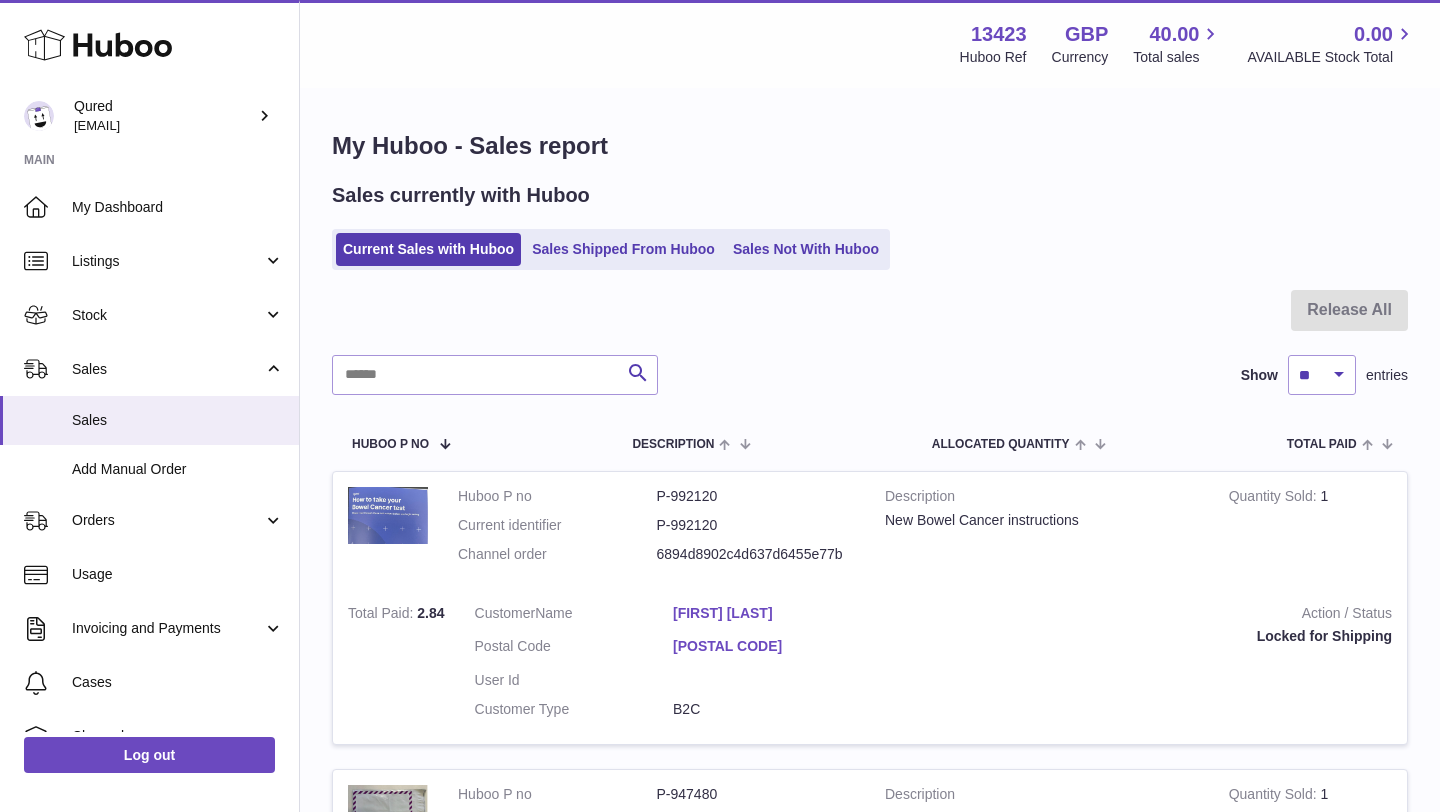 scroll, scrollTop: 0, scrollLeft: 0, axis: both 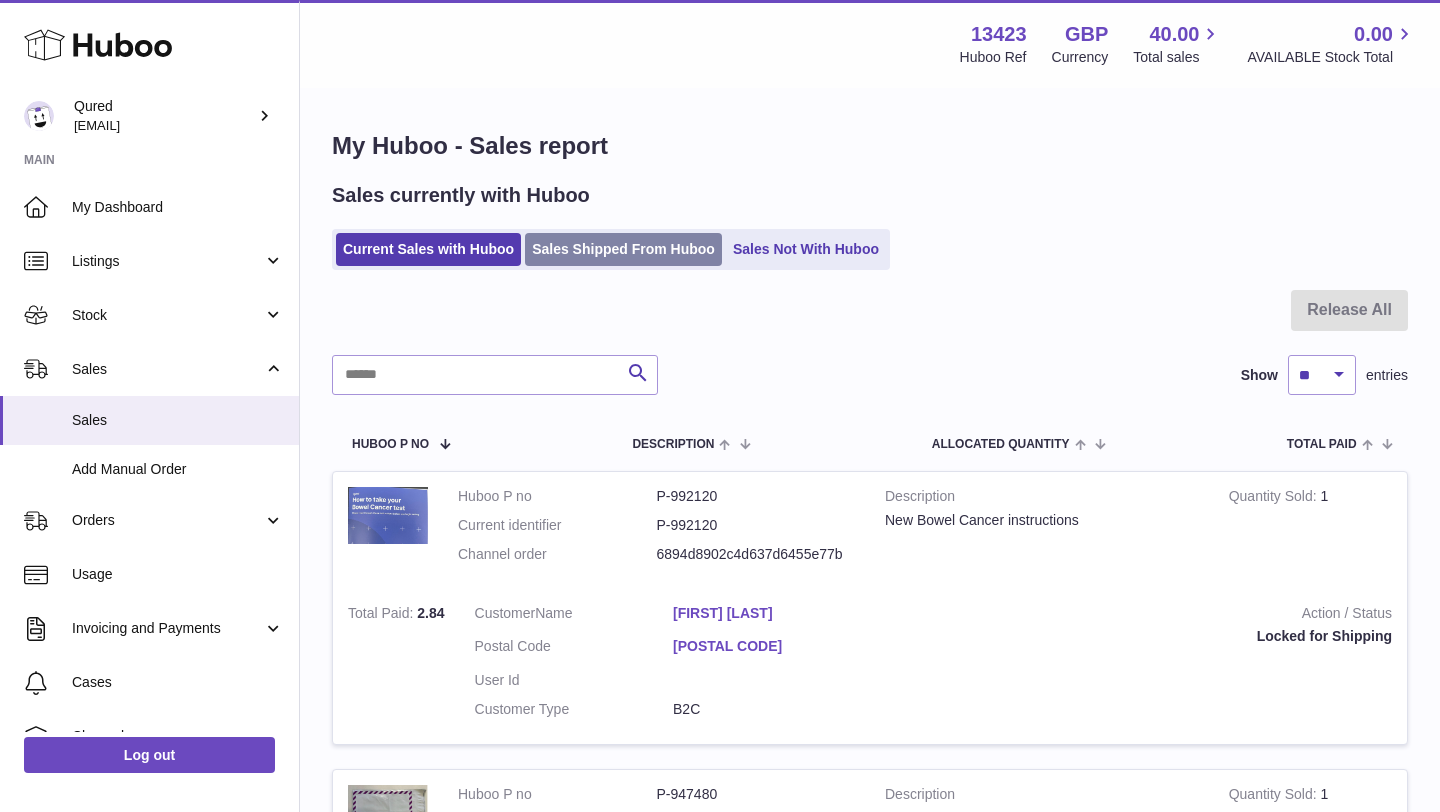 click on "Sales Shipped From Huboo" at bounding box center [623, 249] 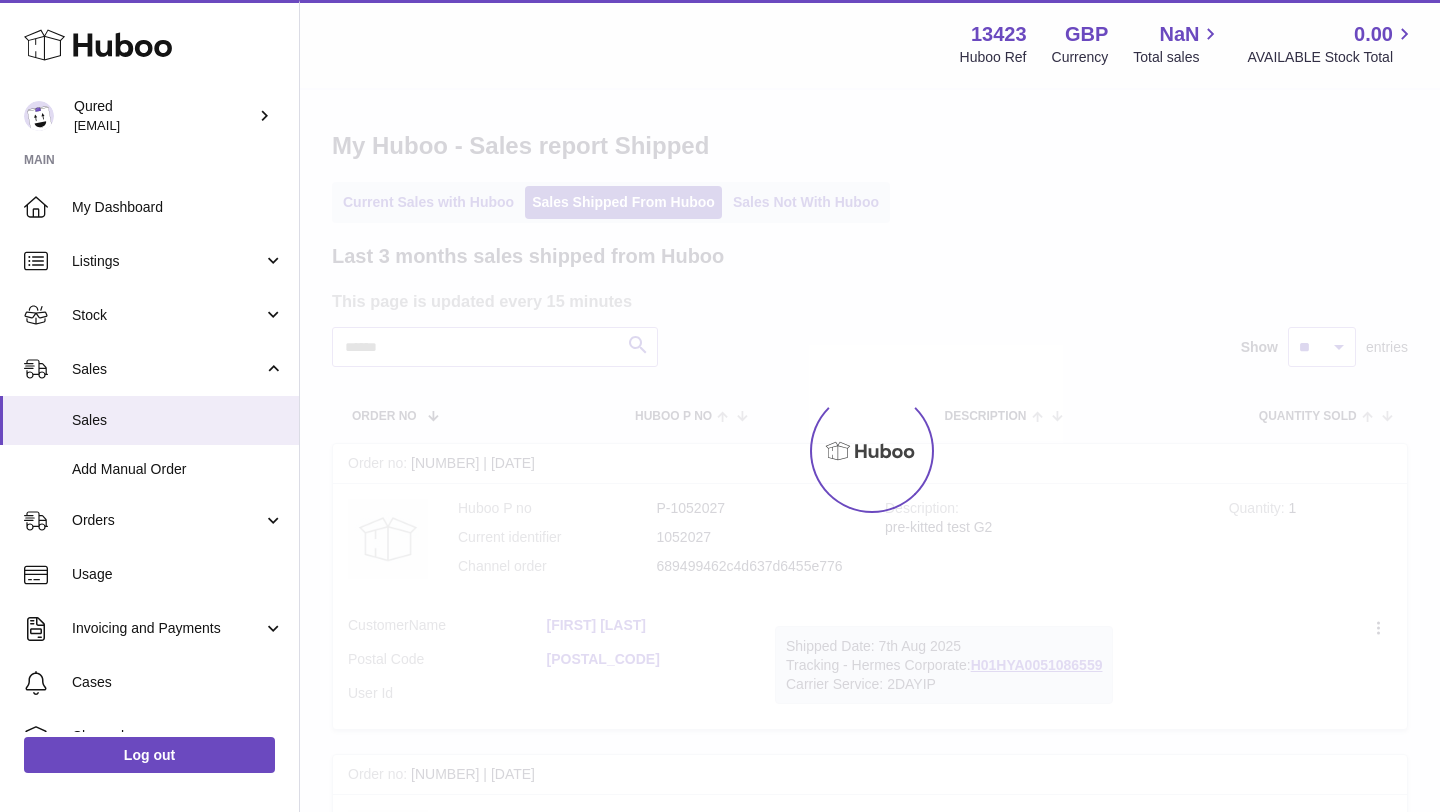scroll, scrollTop: 0, scrollLeft: 0, axis: both 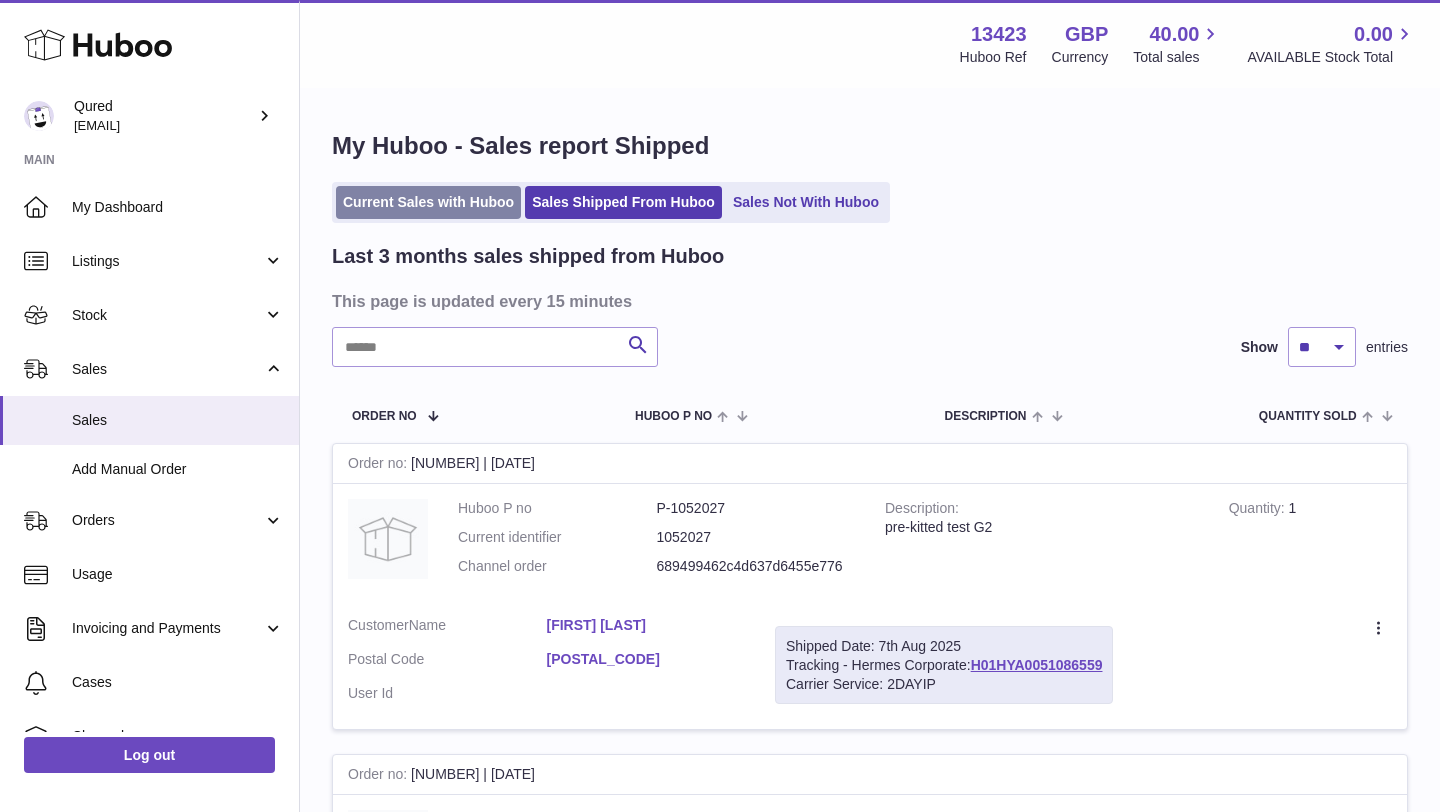 click on "Current Sales with Huboo" at bounding box center (428, 202) 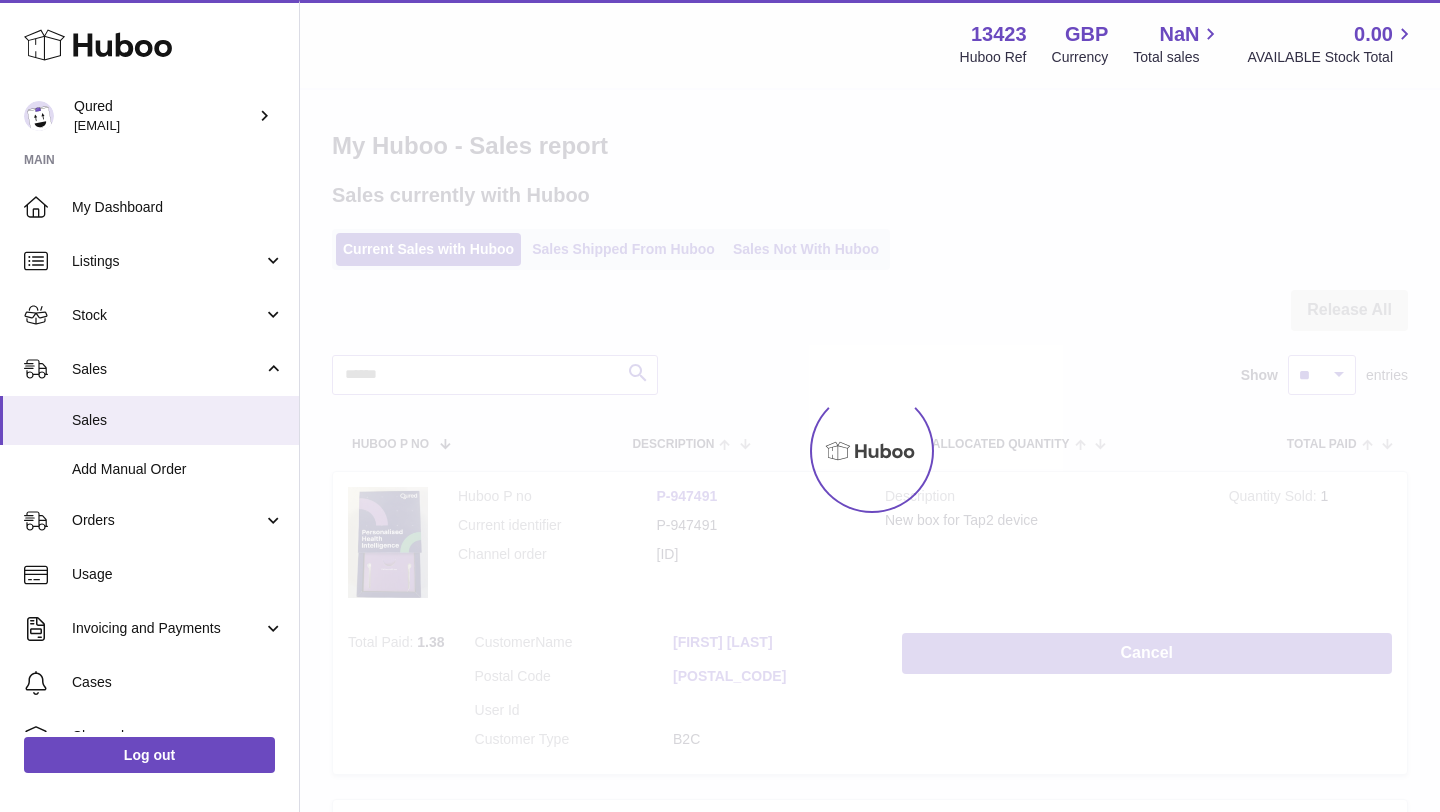 scroll, scrollTop: 0, scrollLeft: 0, axis: both 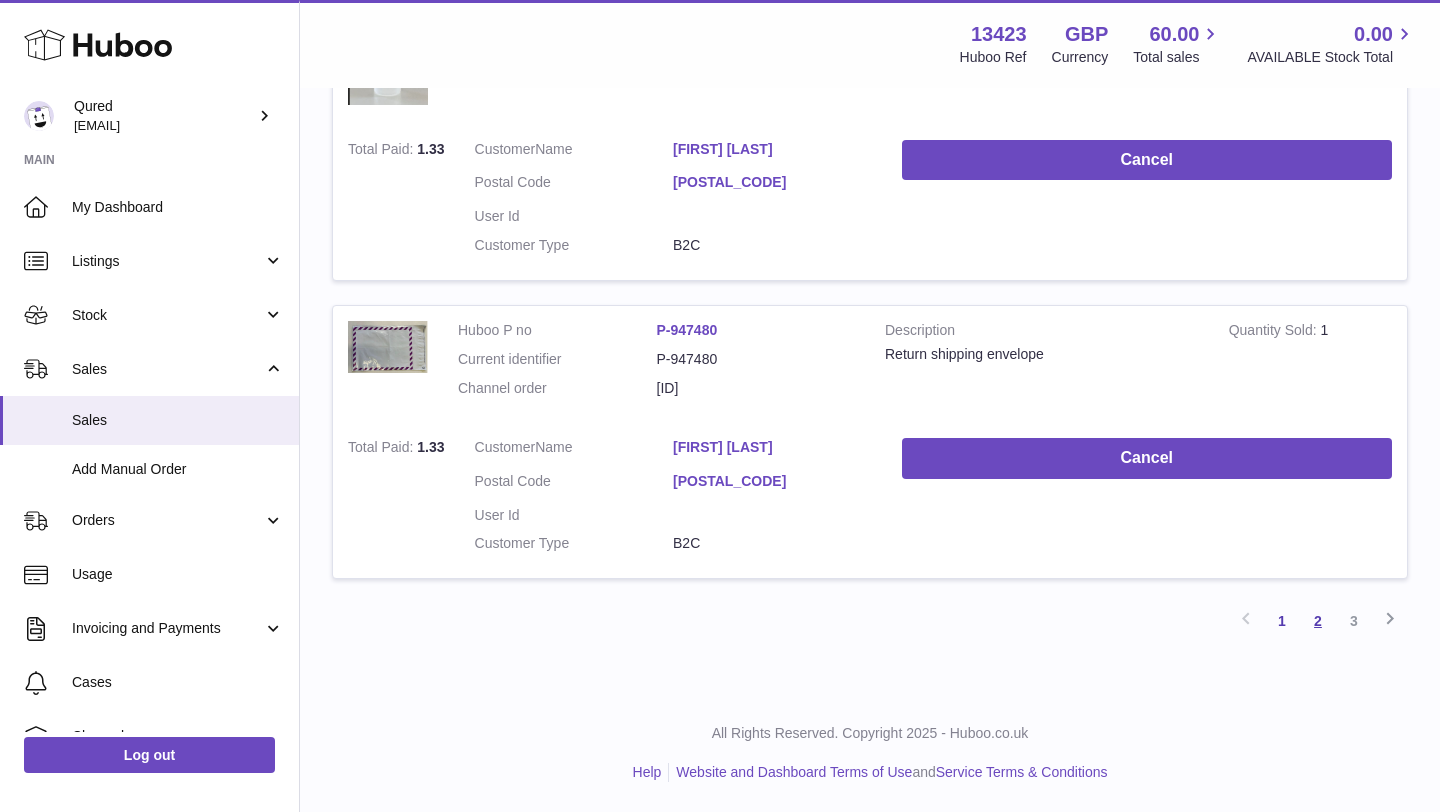 click on "2" at bounding box center (1318, 621) 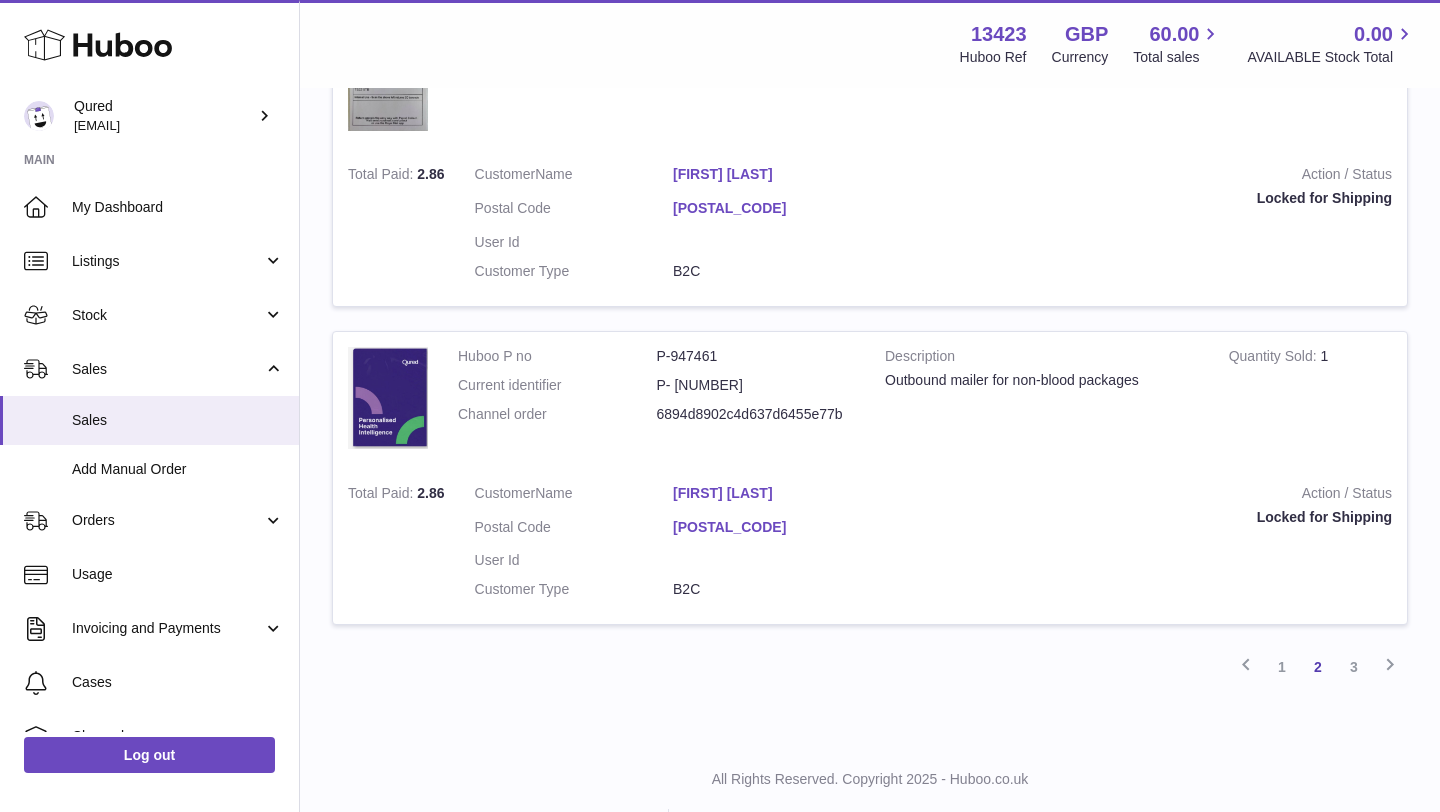 scroll, scrollTop: 2964, scrollLeft: 0, axis: vertical 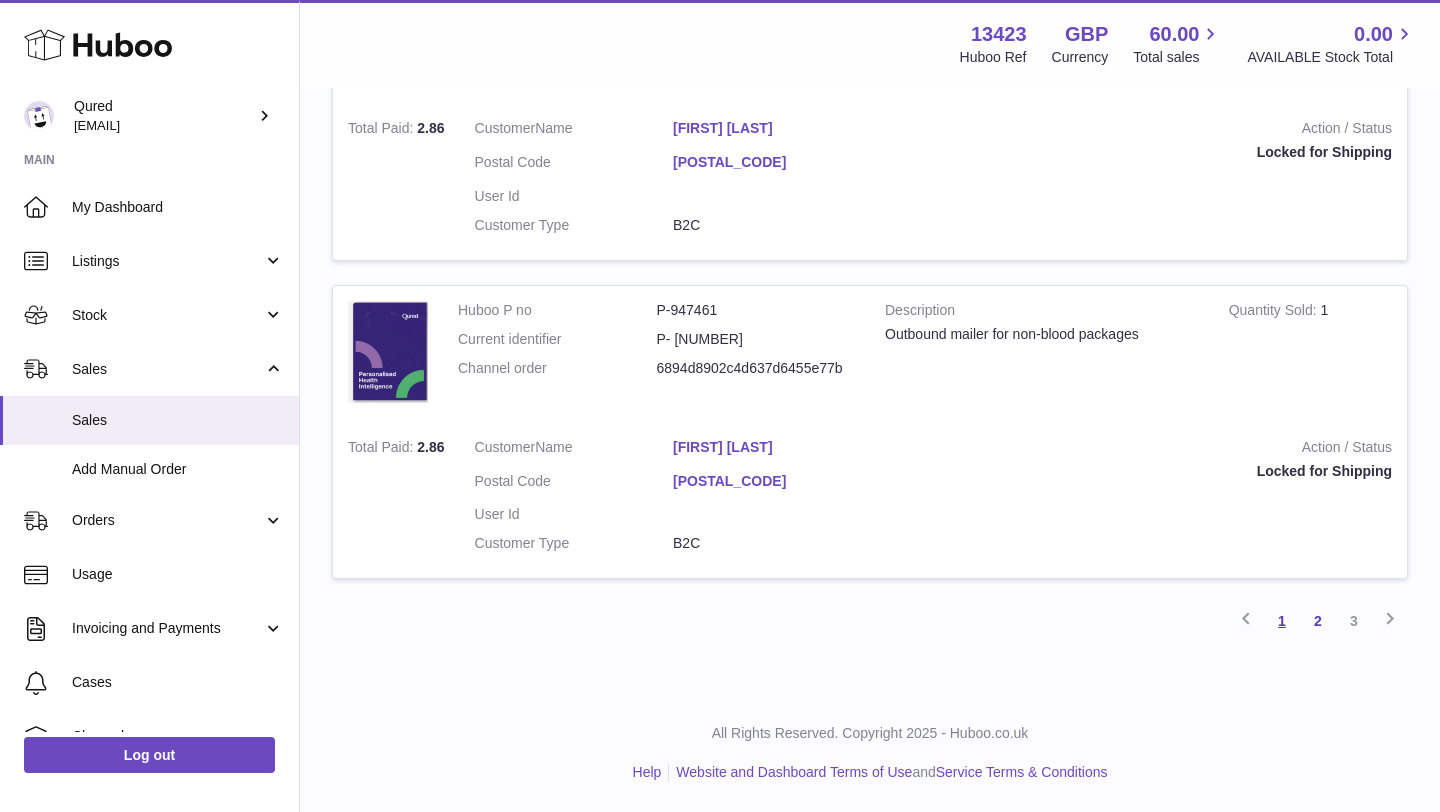 click on "1" at bounding box center (1282, 621) 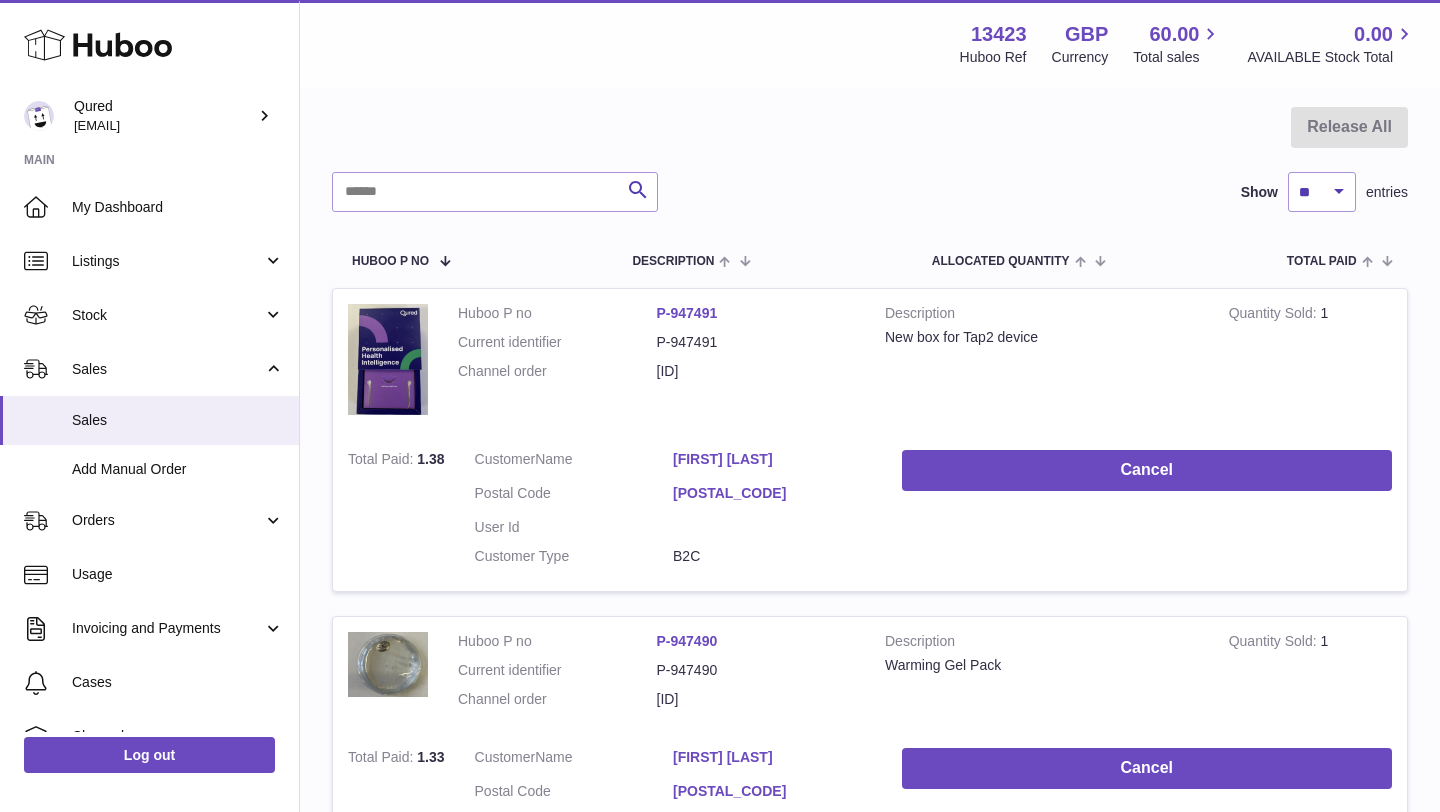 scroll, scrollTop: 0, scrollLeft: 0, axis: both 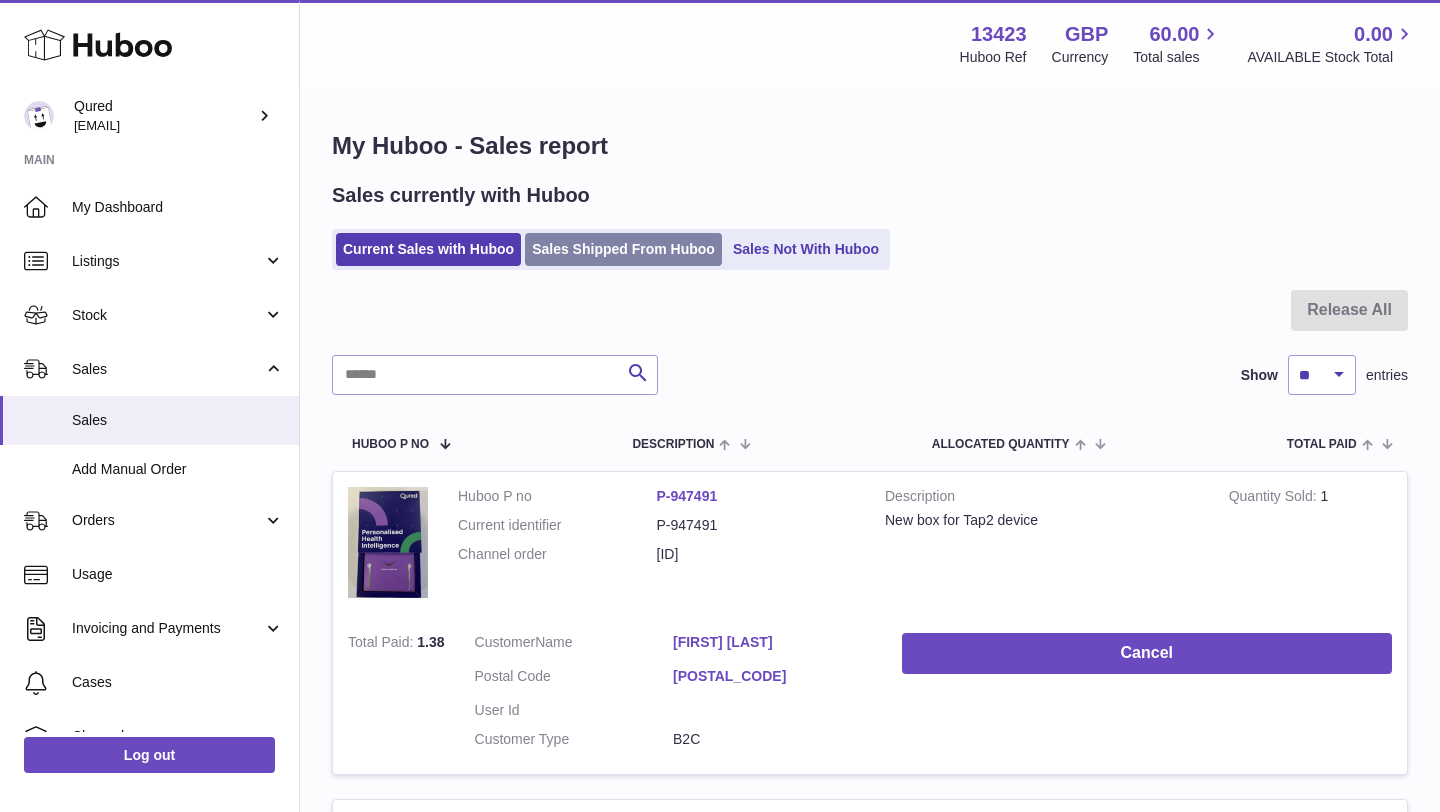 click on "Sales Shipped From Huboo" at bounding box center [623, 249] 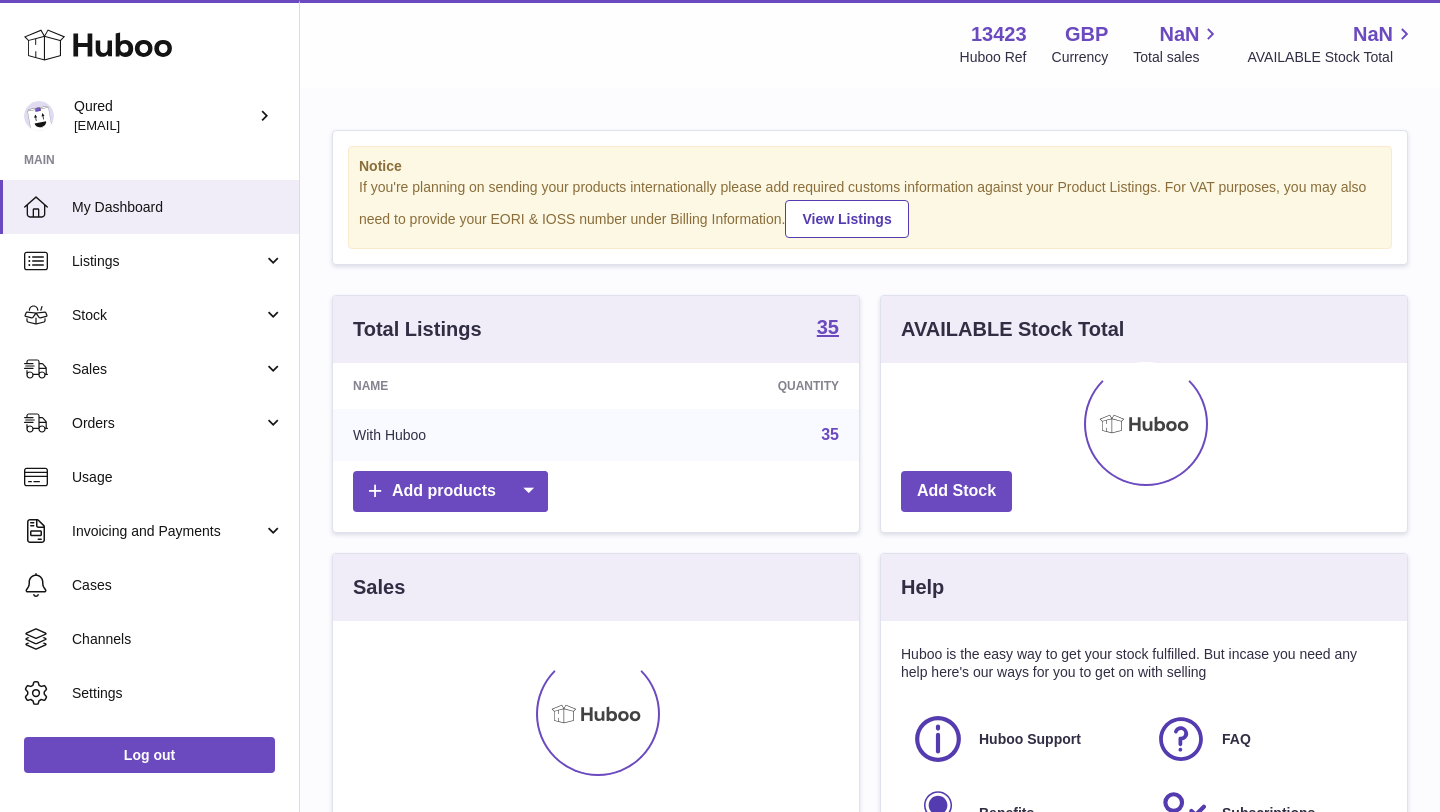 scroll, scrollTop: 0, scrollLeft: 0, axis: both 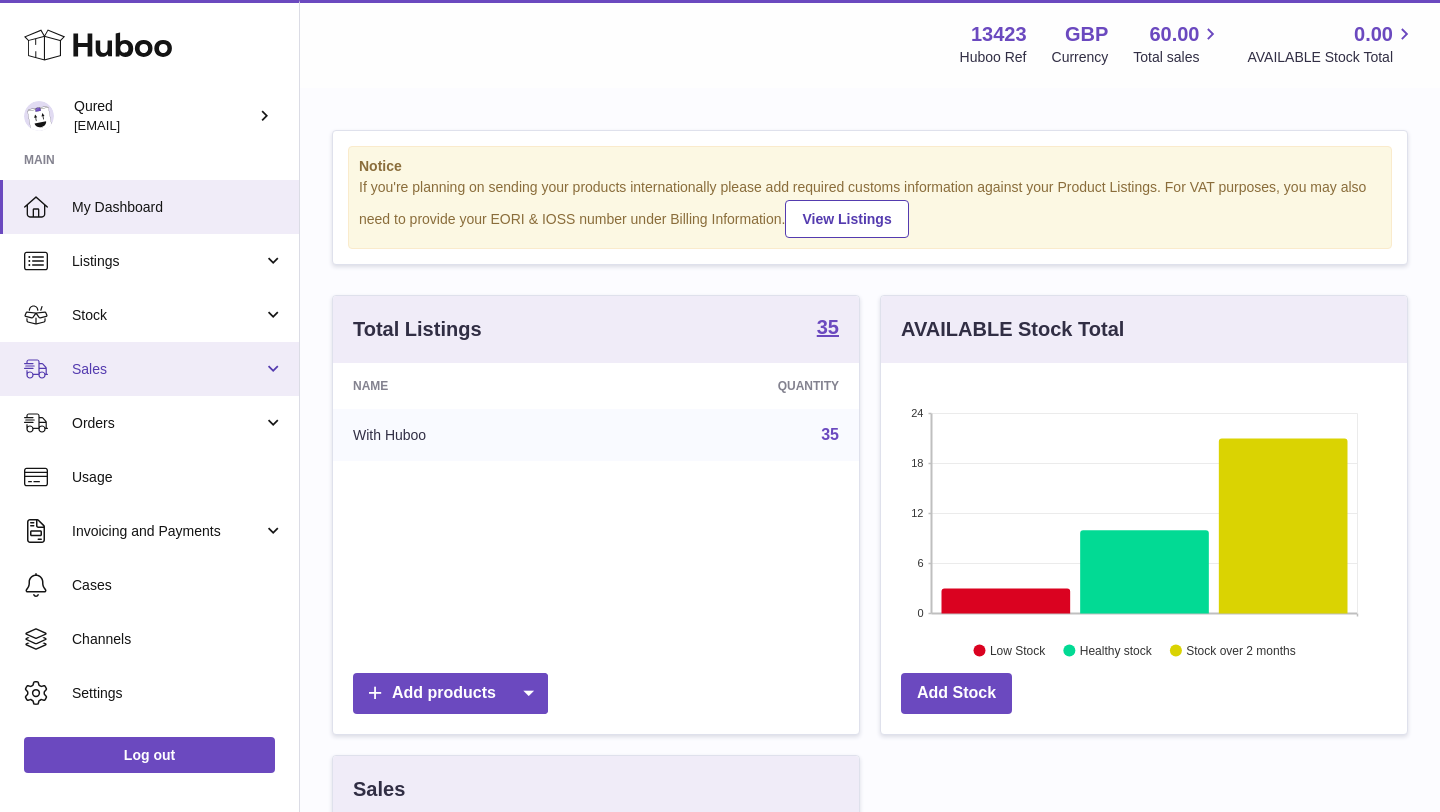click on "Sales" at bounding box center (149, 369) 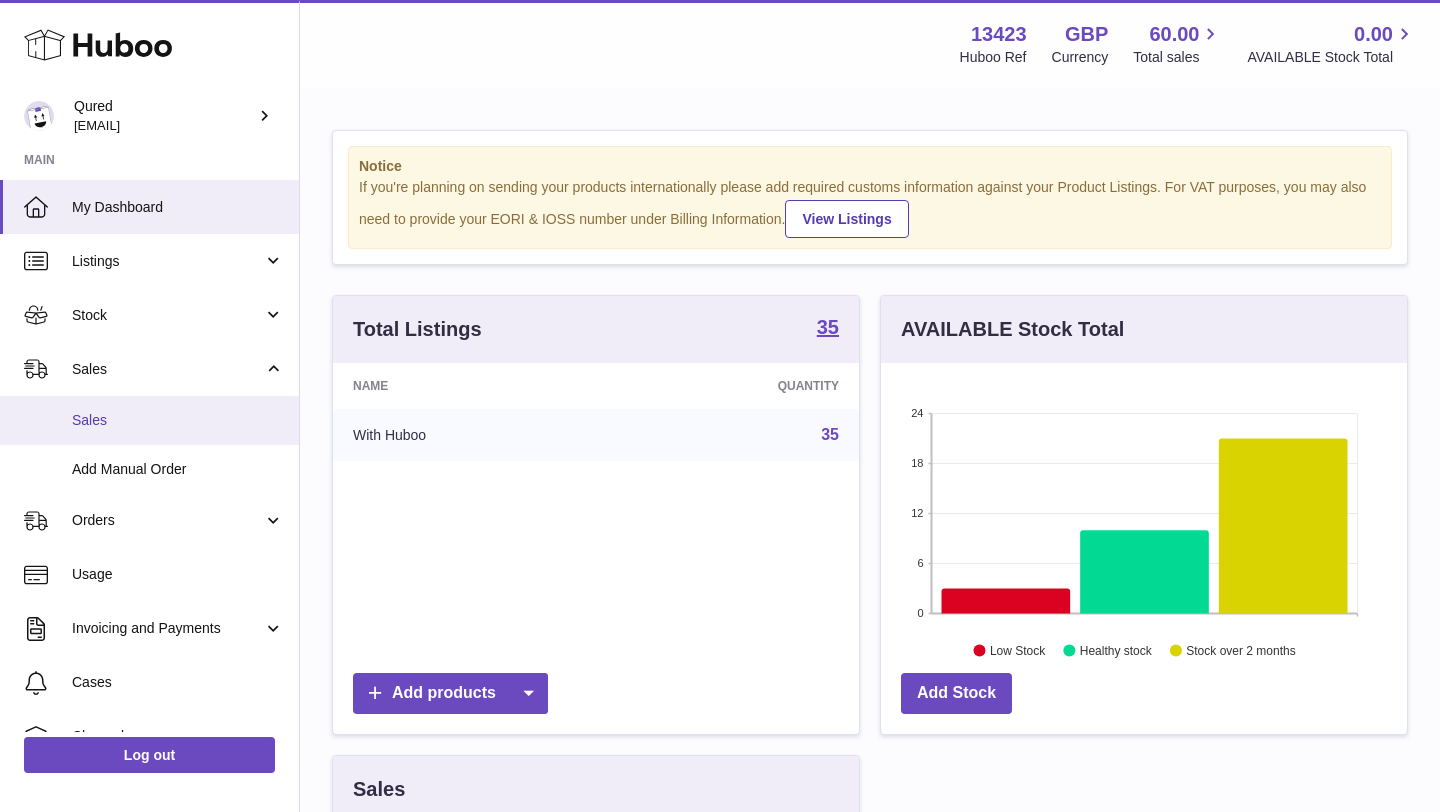 click on "Sales" at bounding box center (178, 420) 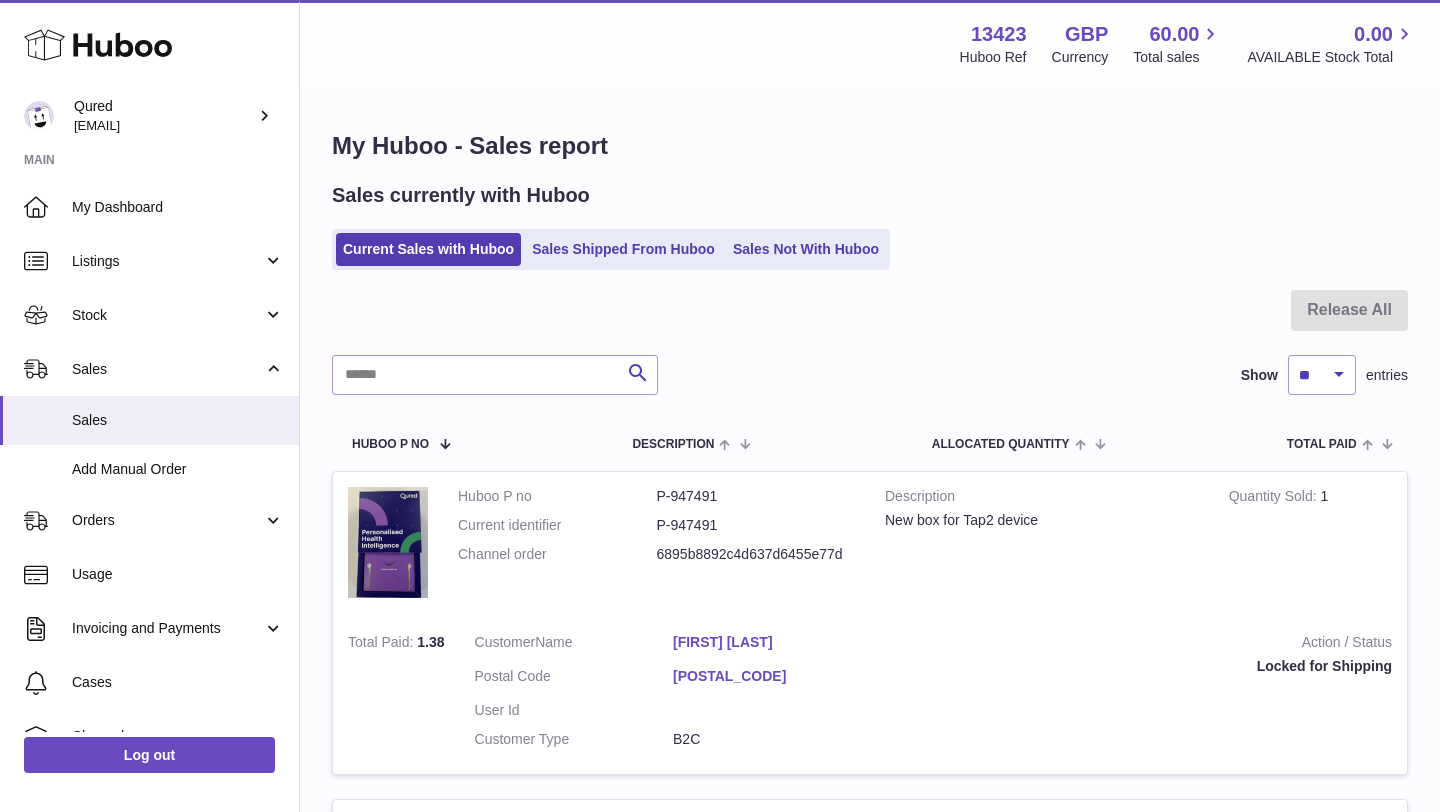 scroll, scrollTop: 0, scrollLeft: 0, axis: both 